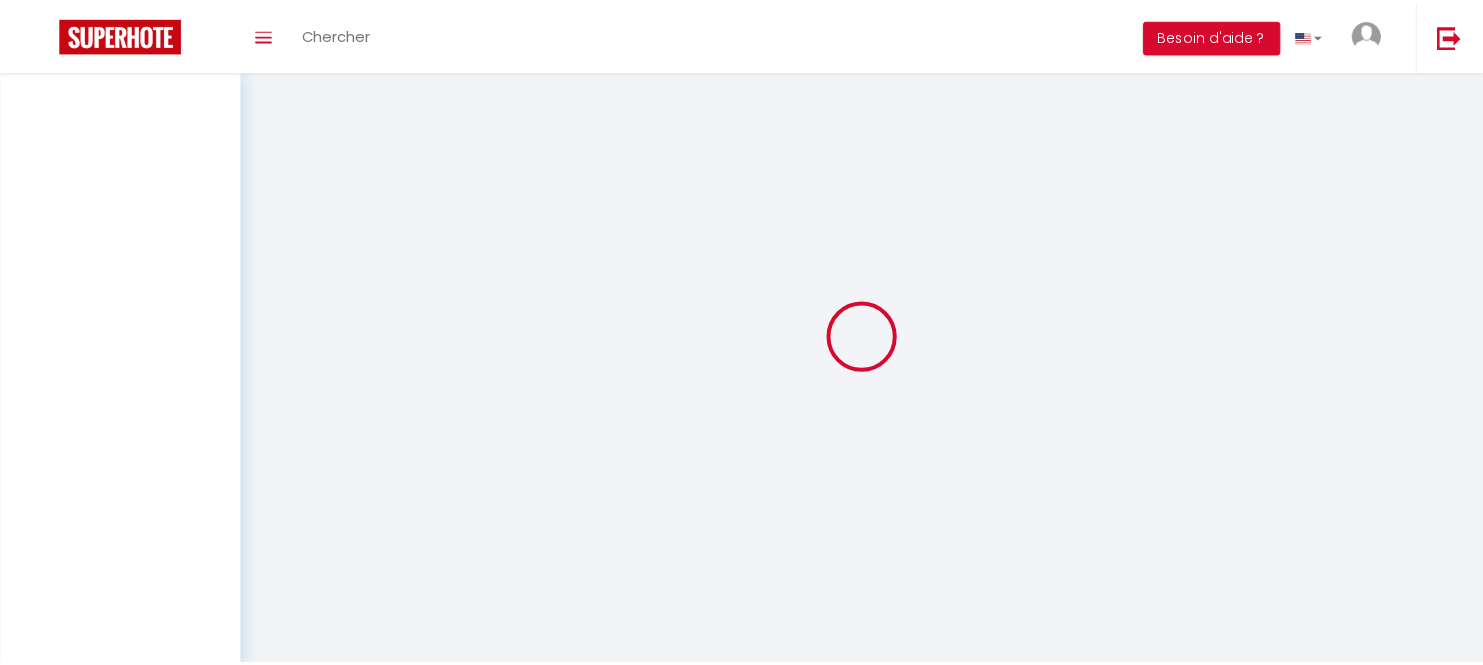 scroll, scrollTop: 0, scrollLeft: 0, axis: both 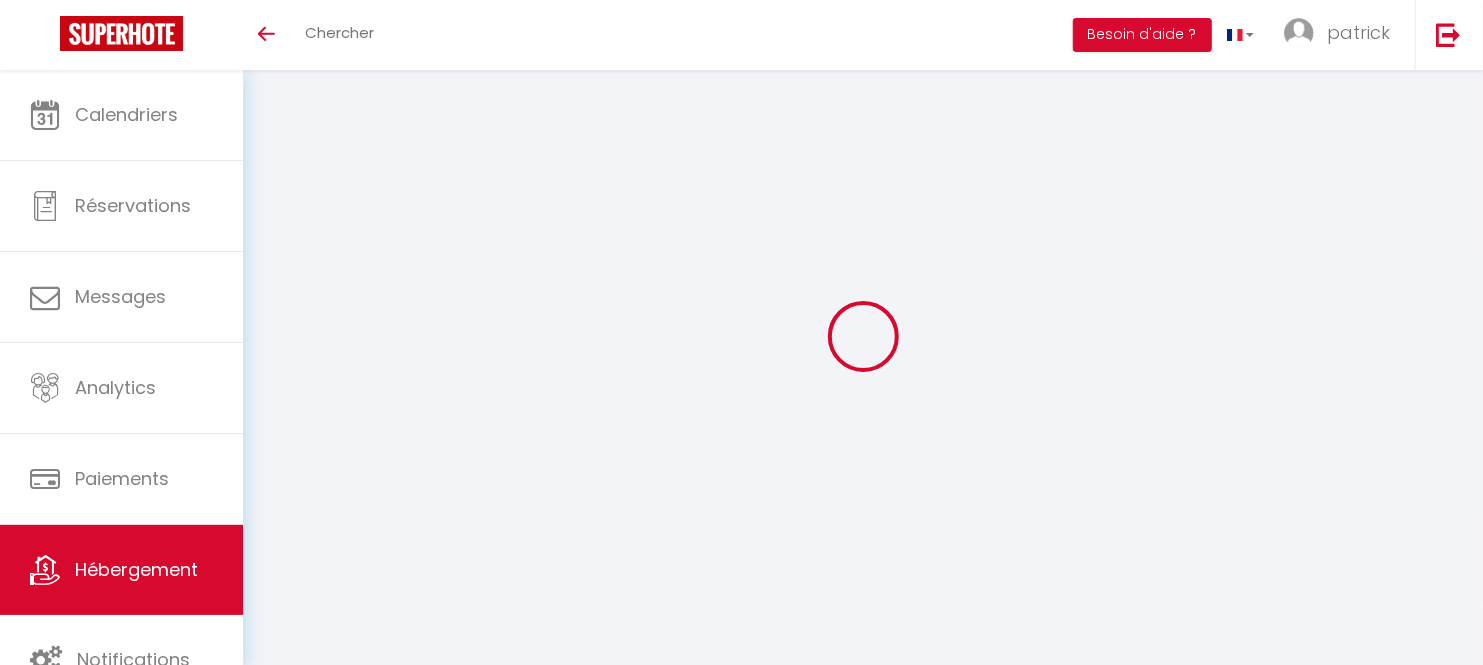 select 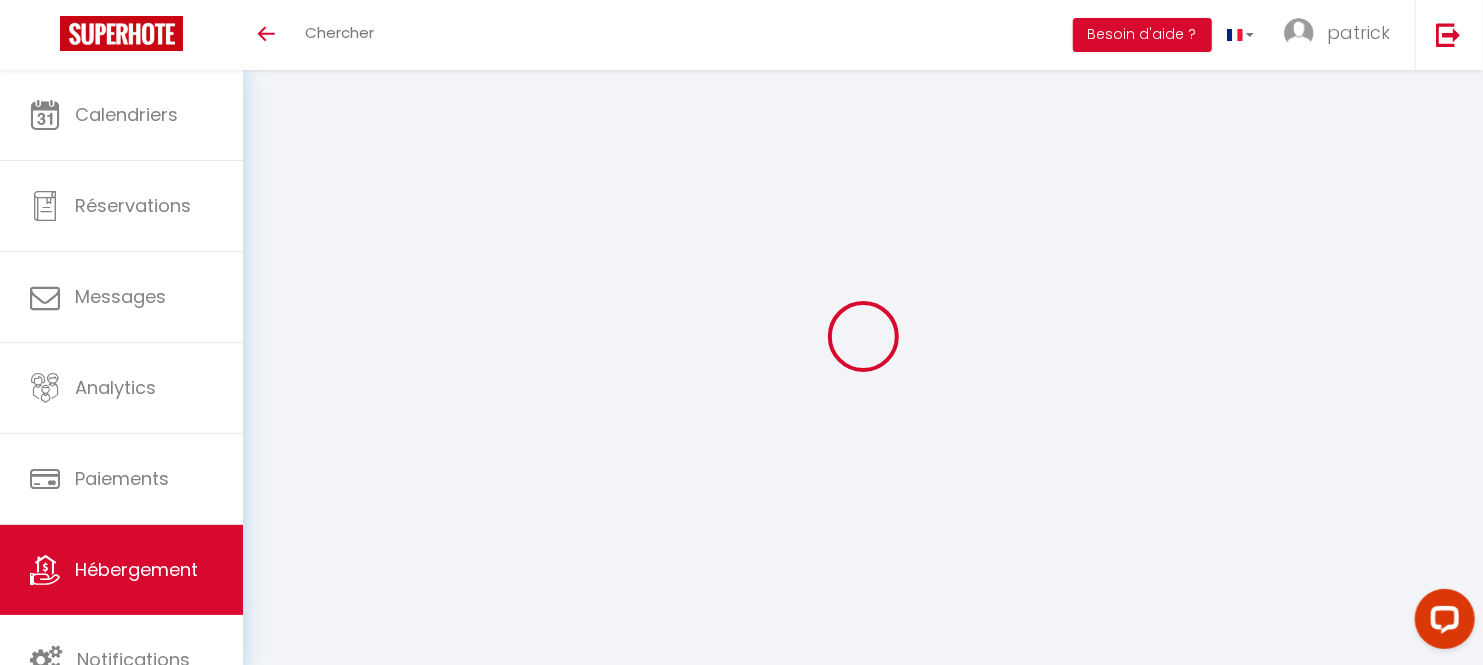 scroll, scrollTop: 0, scrollLeft: 0, axis: both 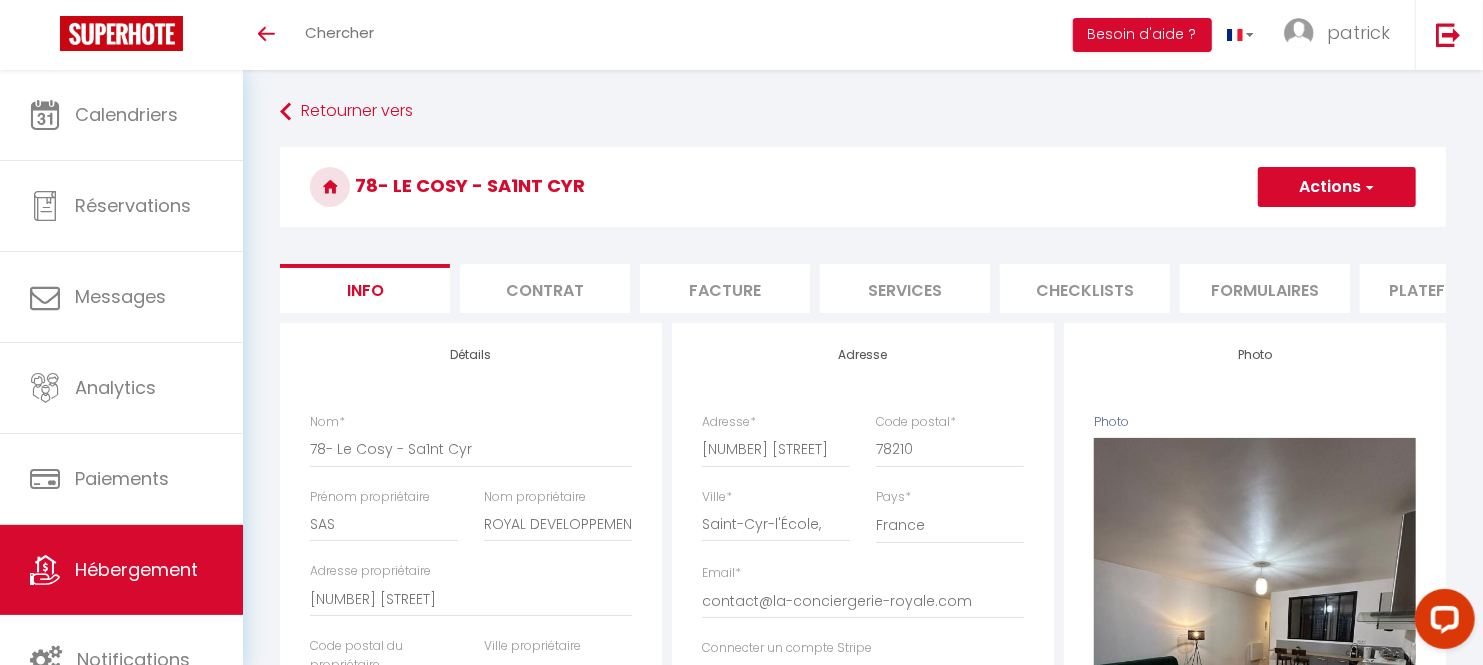 checkbox on "false" 